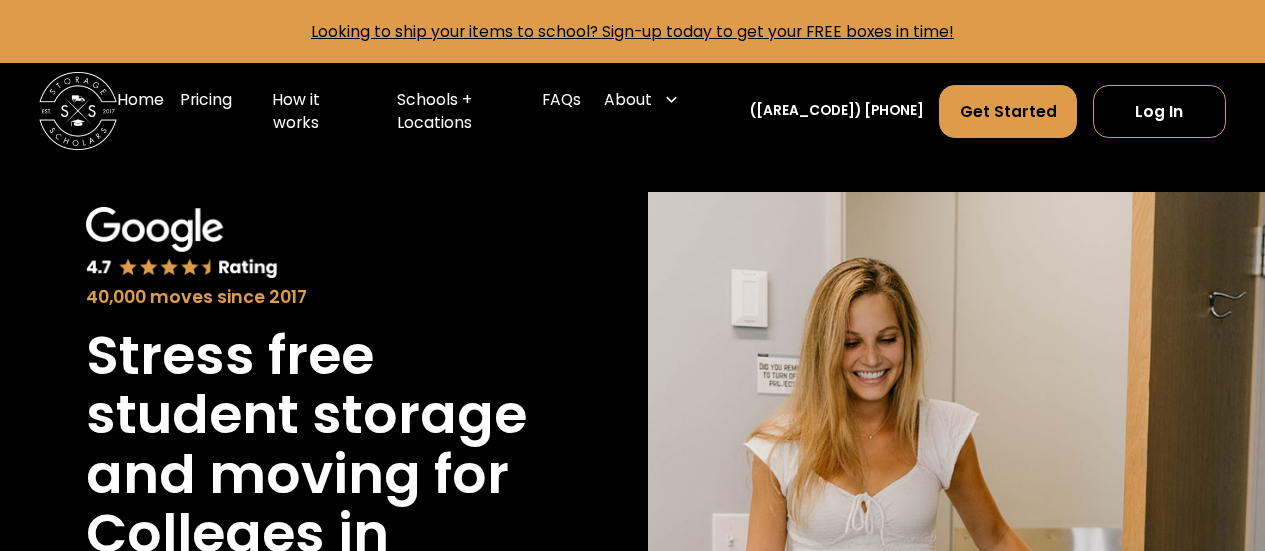 scroll, scrollTop: 0, scrollLeft: 0, axis: both 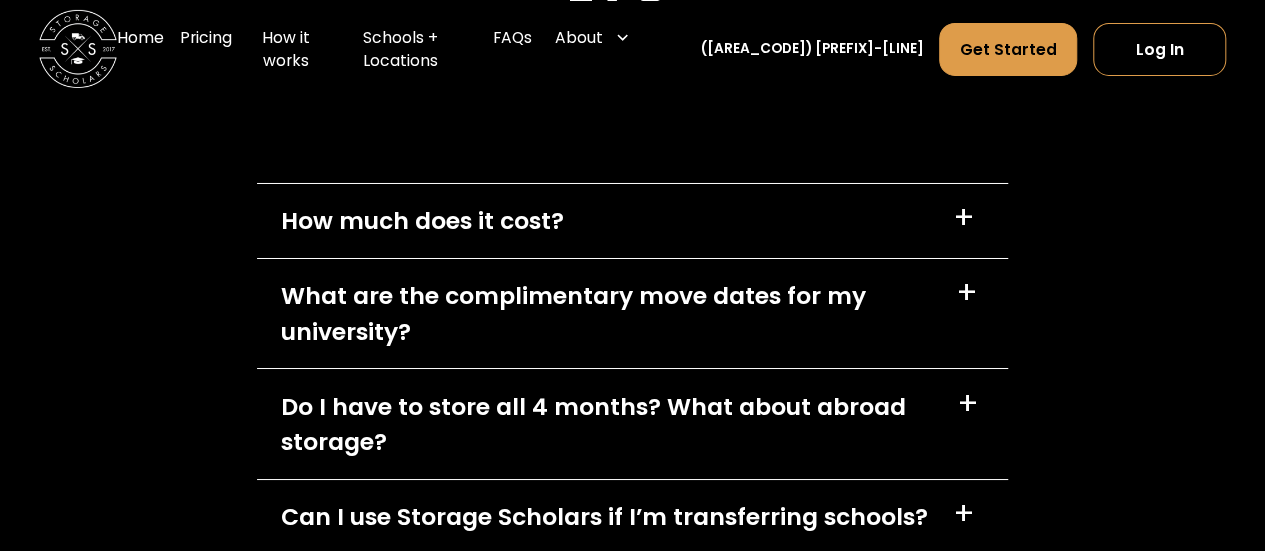 click on "+" at bounding box center (964, 218) 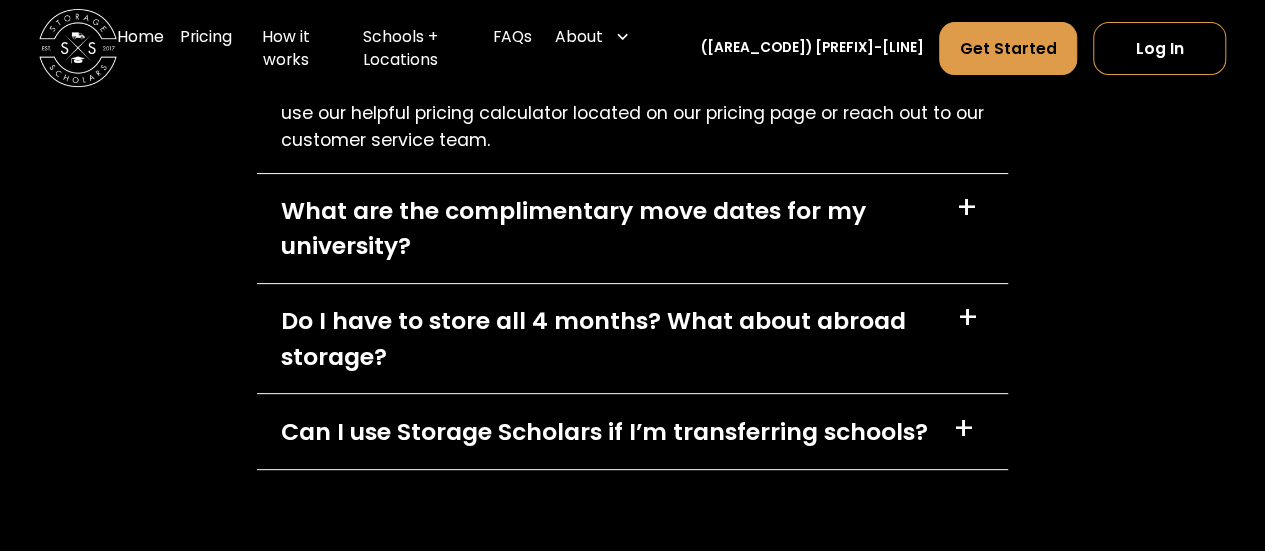 scroll, scrollTop: 7800, scrollLeft: 0, axis: vertical 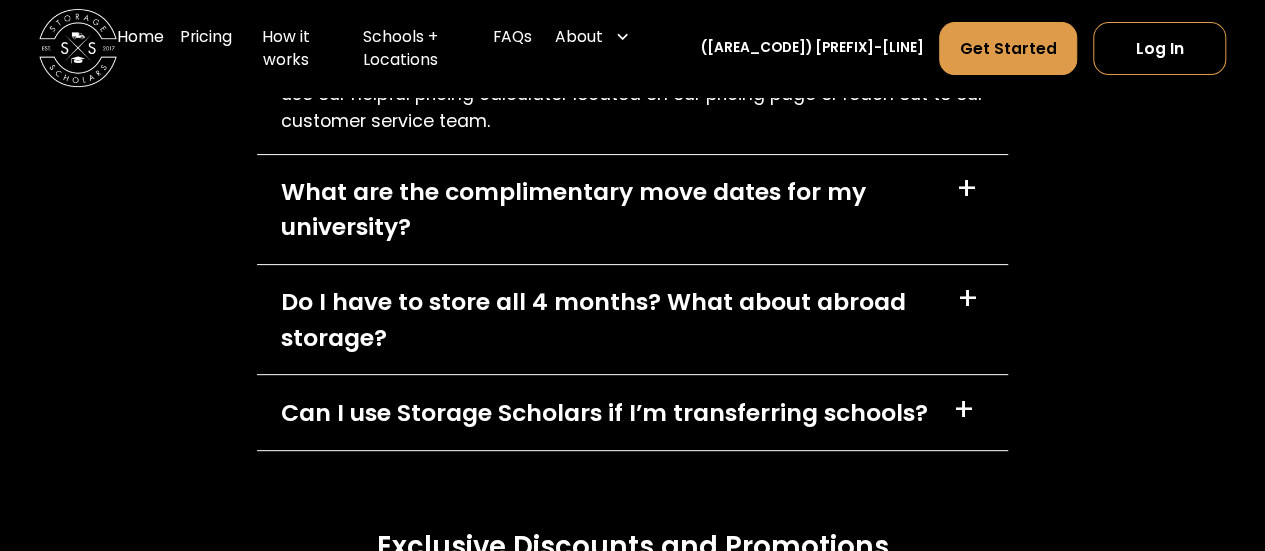 click on "What are the complimentary move dates for my university?" at bounding box center [607, 209] 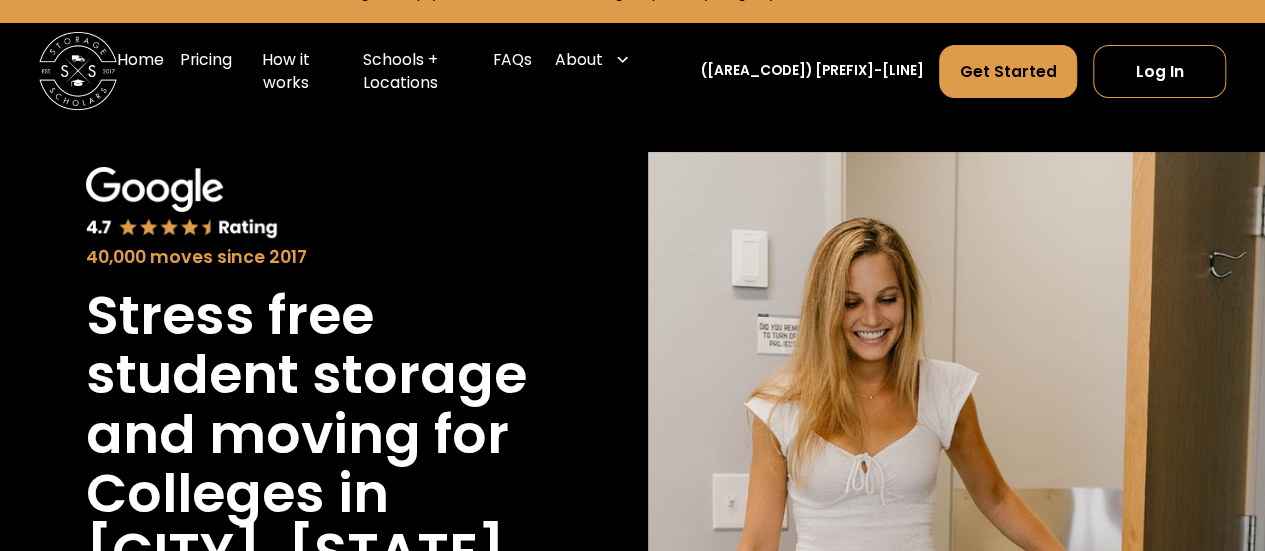 scroll, scrollTop: 0, scrollLeft: 0, axis: both 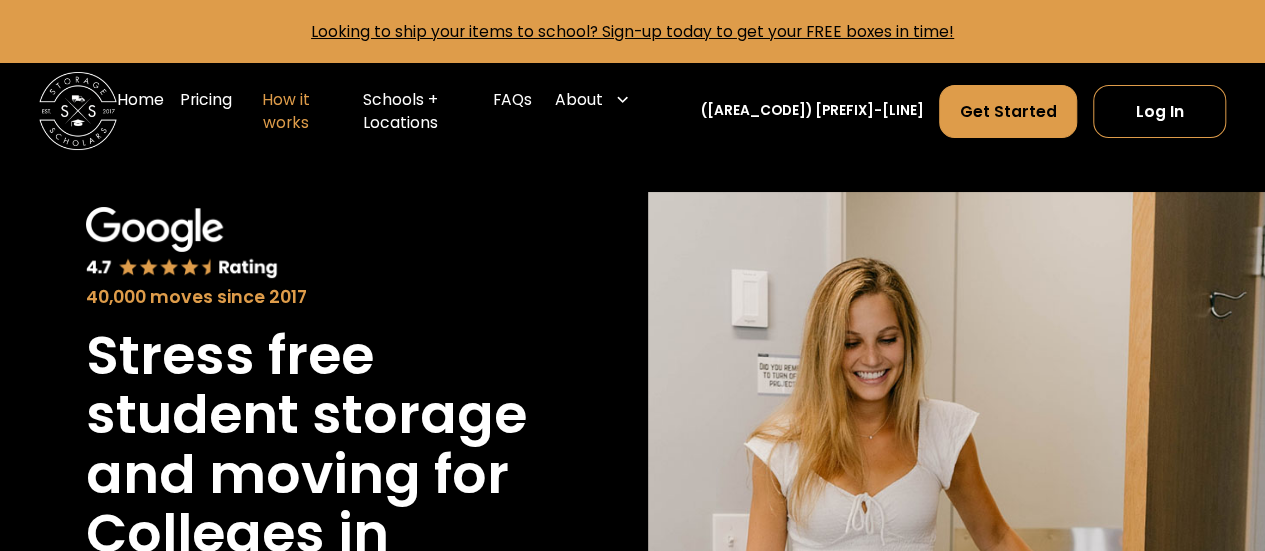 click on "How it works" at bounding box center [286, 111] 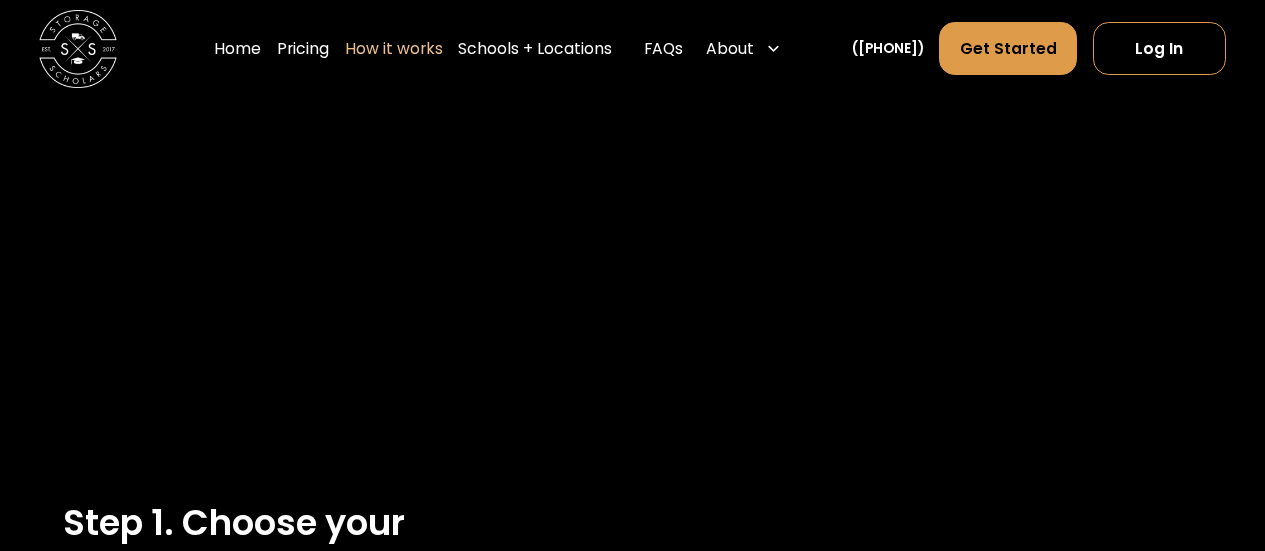 scroll, scrollTop: 0, scrollLeft: 0, axis: both 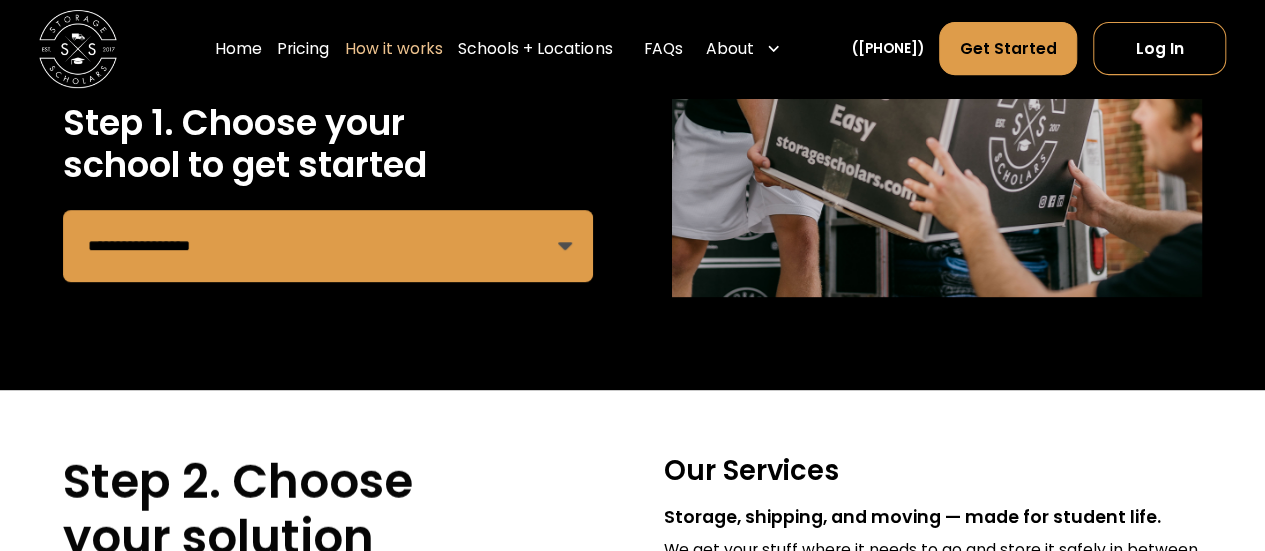 click on "**********" at bounding box center [328, 246] 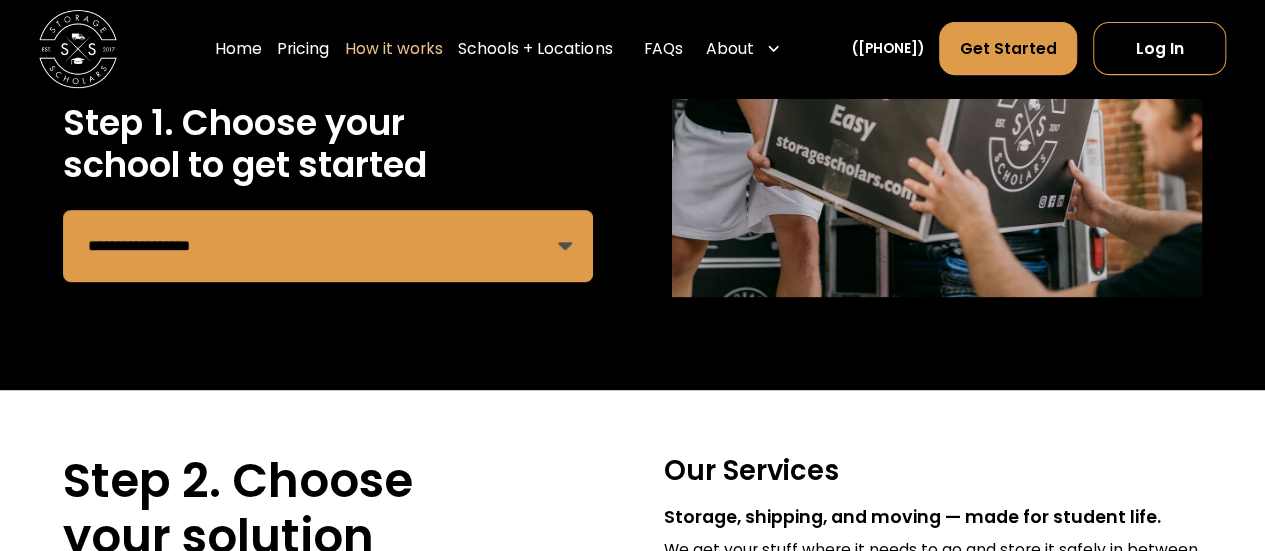 select on "**********" 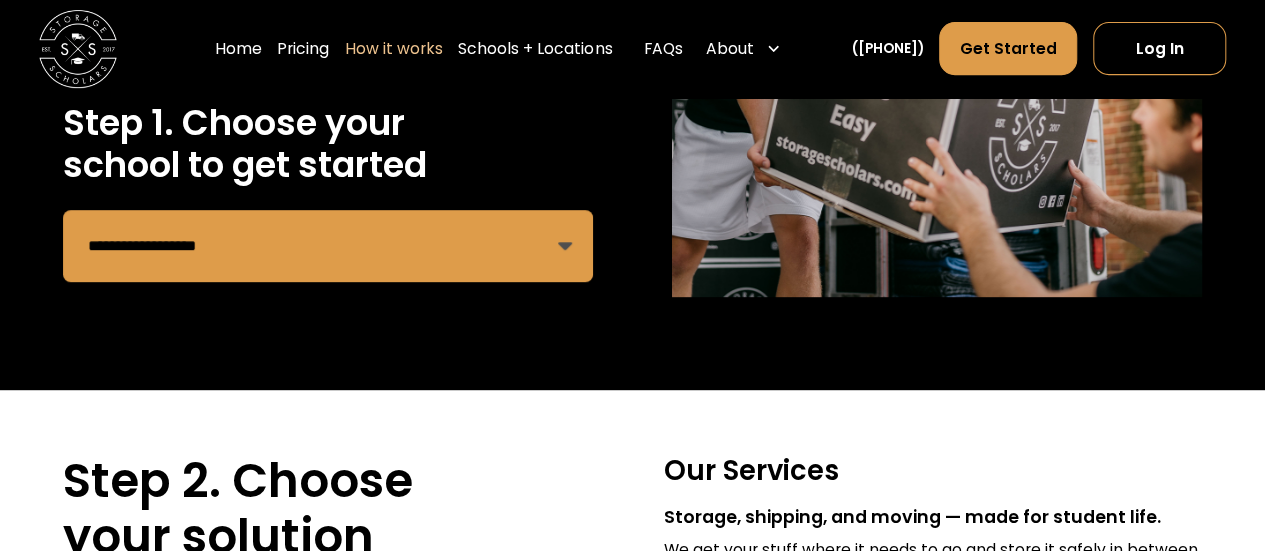 click on "**********" at bounding box center (328, 246) 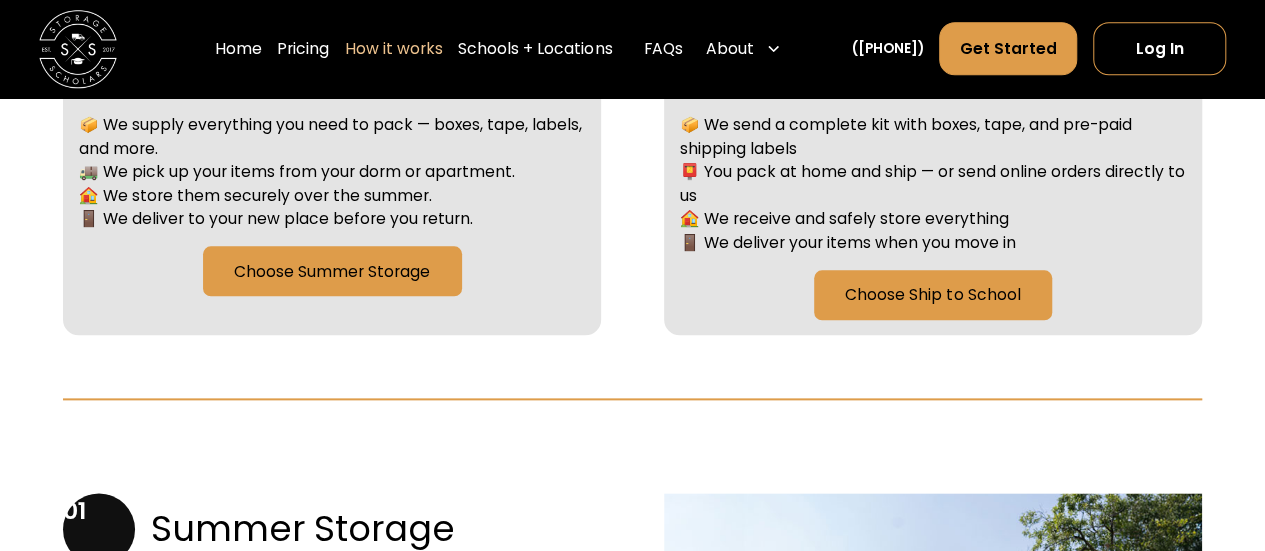 scroll, scrollTop: 1000, scrollLeft: 0, axis: vertical 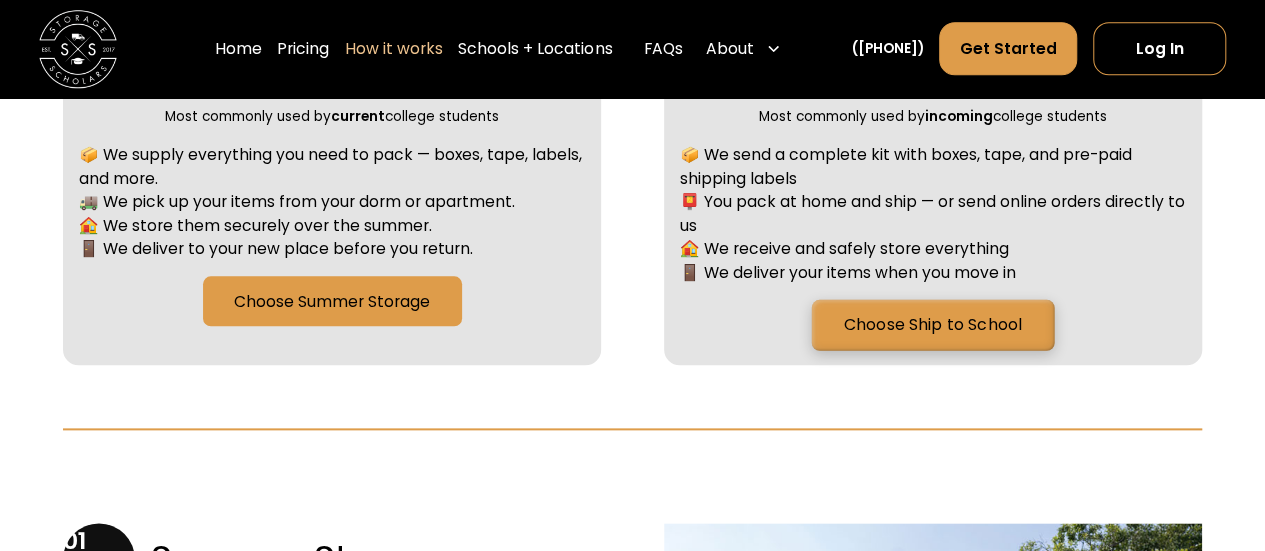 click on "Choose Ship to School" at bounding box center [933, 324] 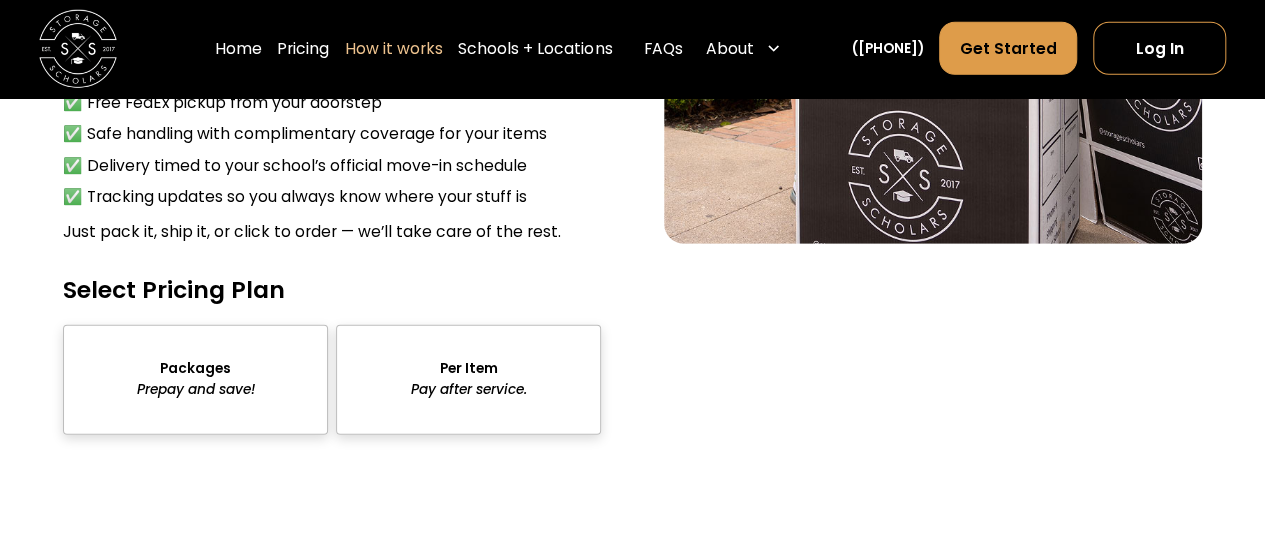 scroll, scrollTop: 2908, scrollLeft: 0, axis: vertical 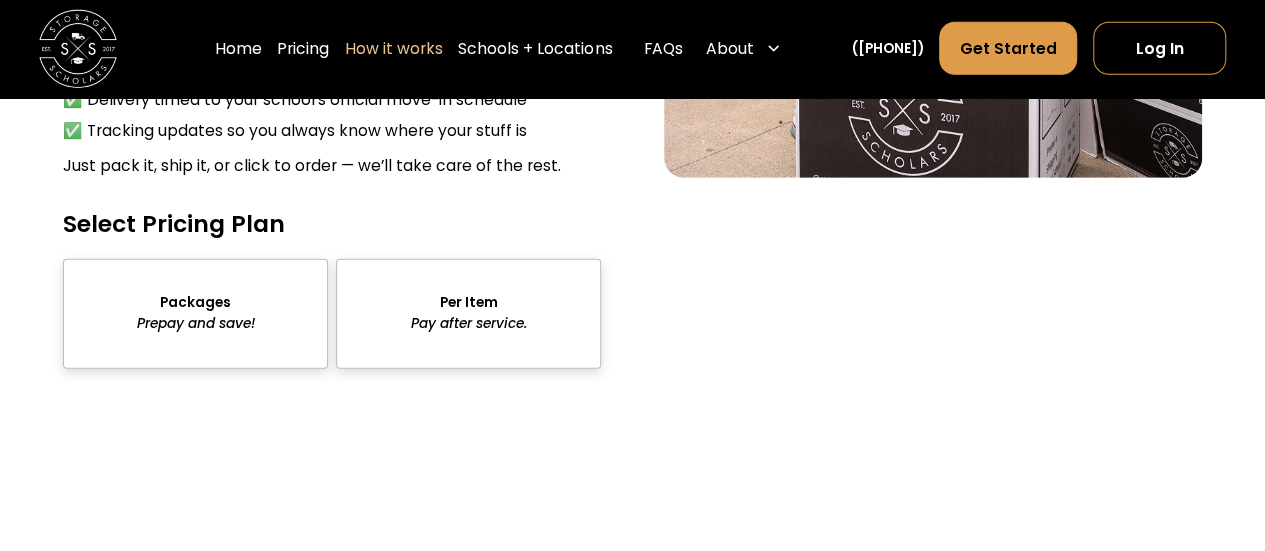 click at bounding box center [195, 314] 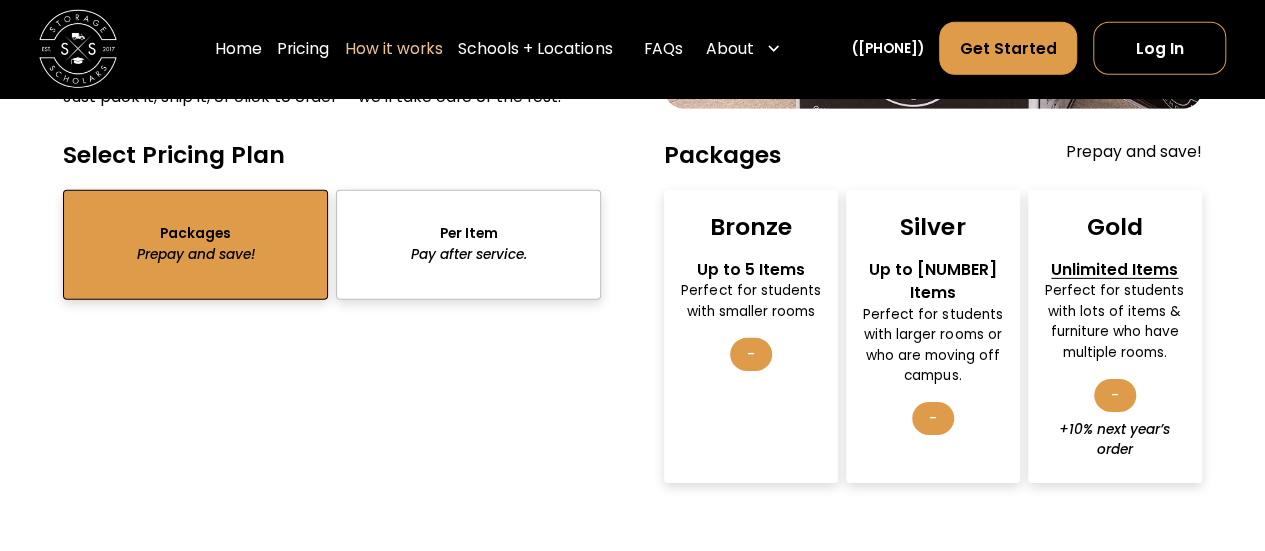 scroll, scrollTop: 3008, scrollLeft: 0, axis: vertical 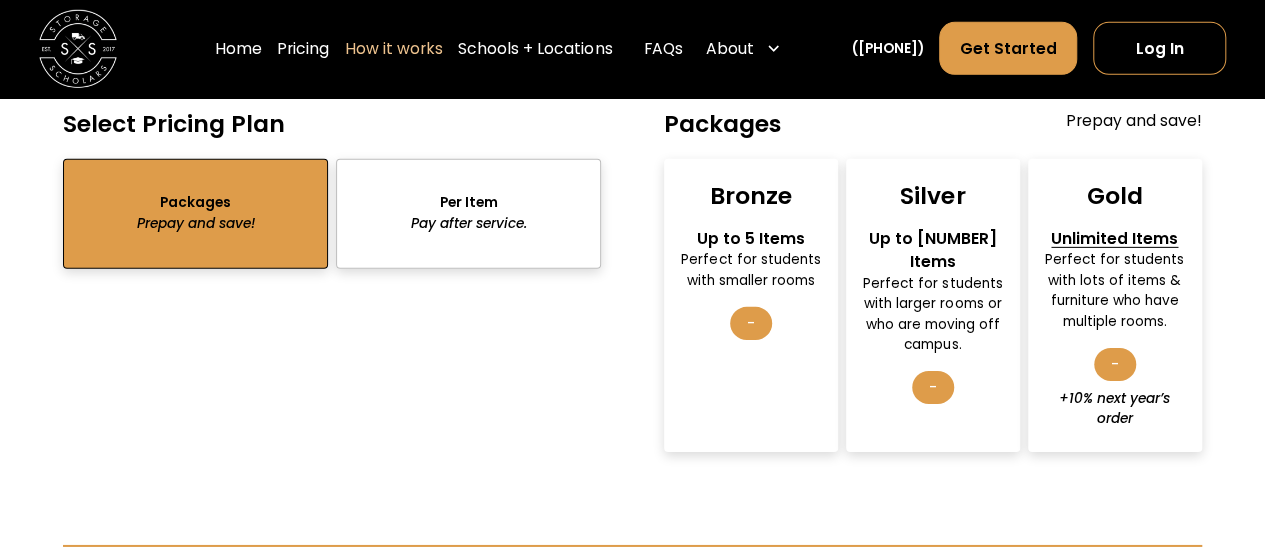 click at bounding box center (468, 214) 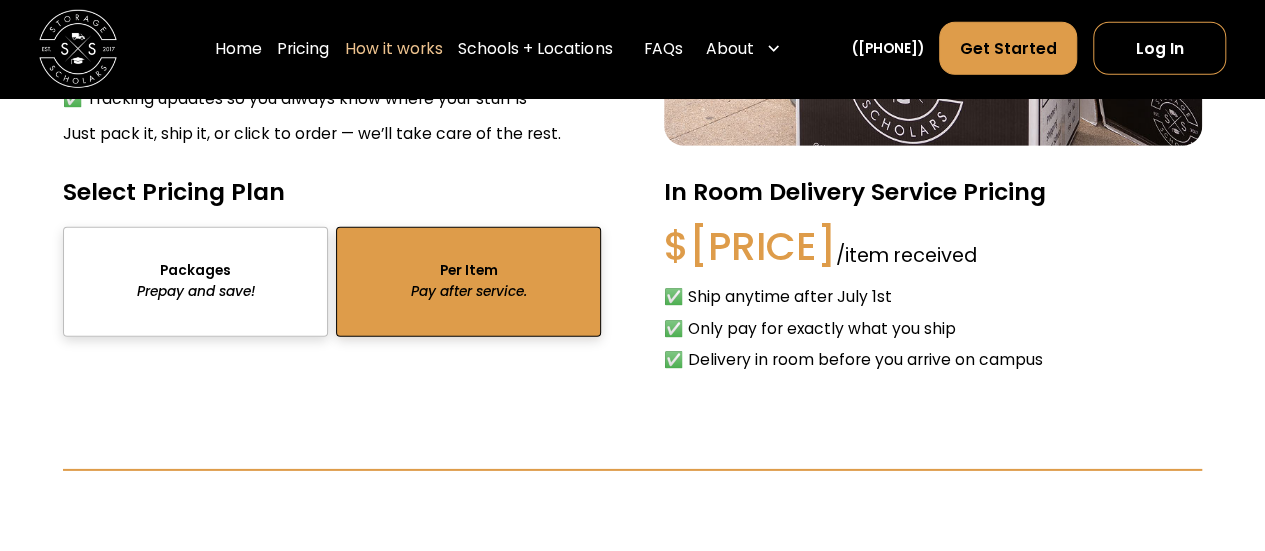 scroll, scrollTop: 2908, scrollLeft: 0, axis: vertical 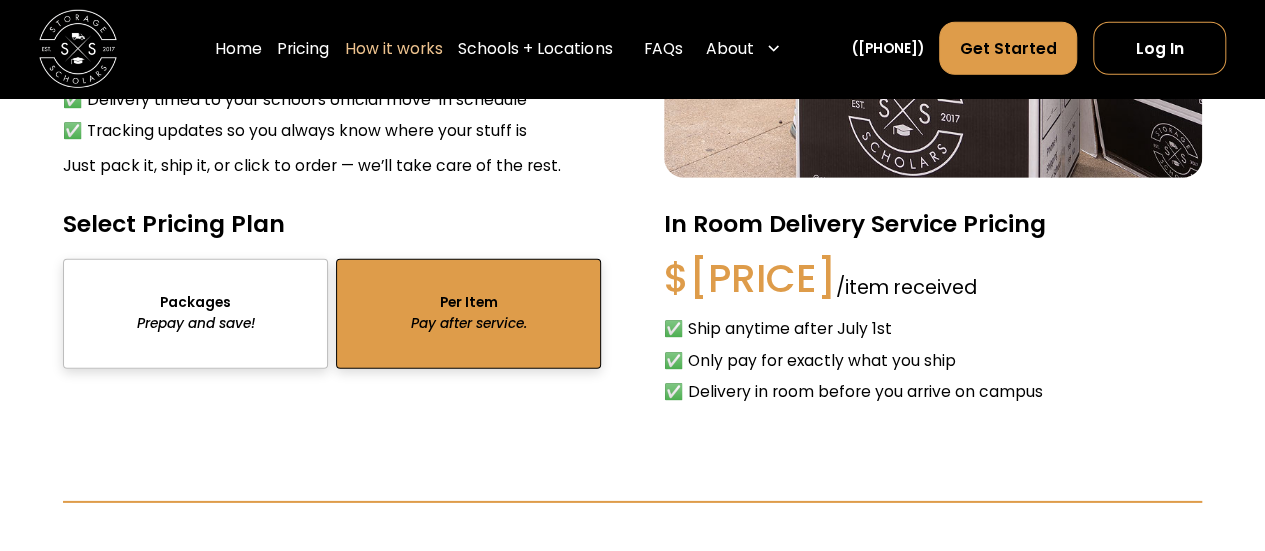 click at bounding box center [195, 314] 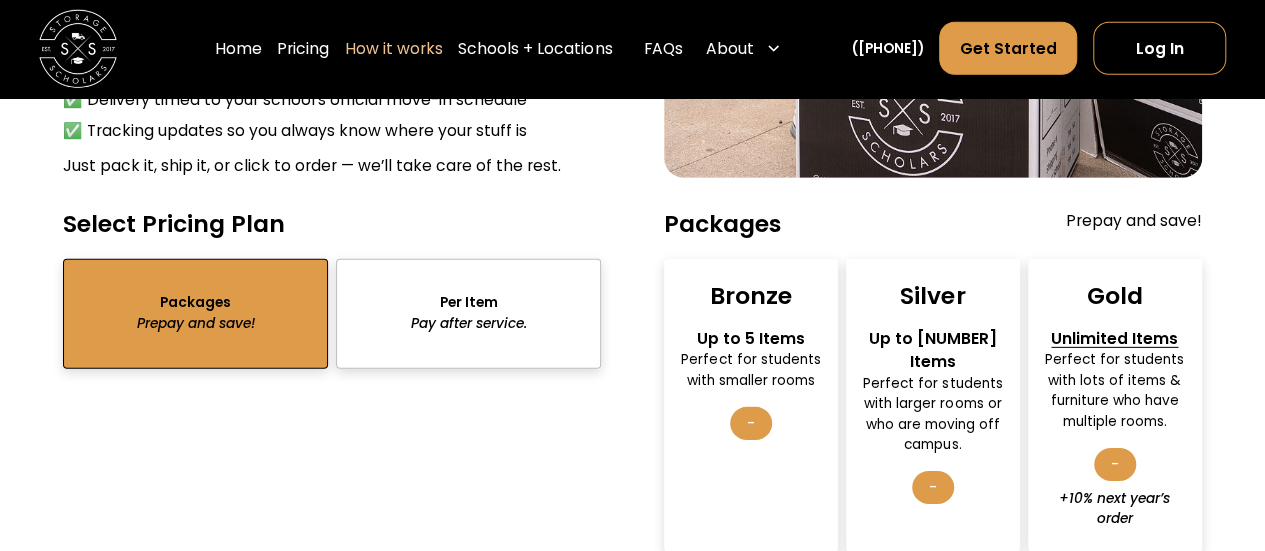 click on "-" at bounding box center (933, 487) 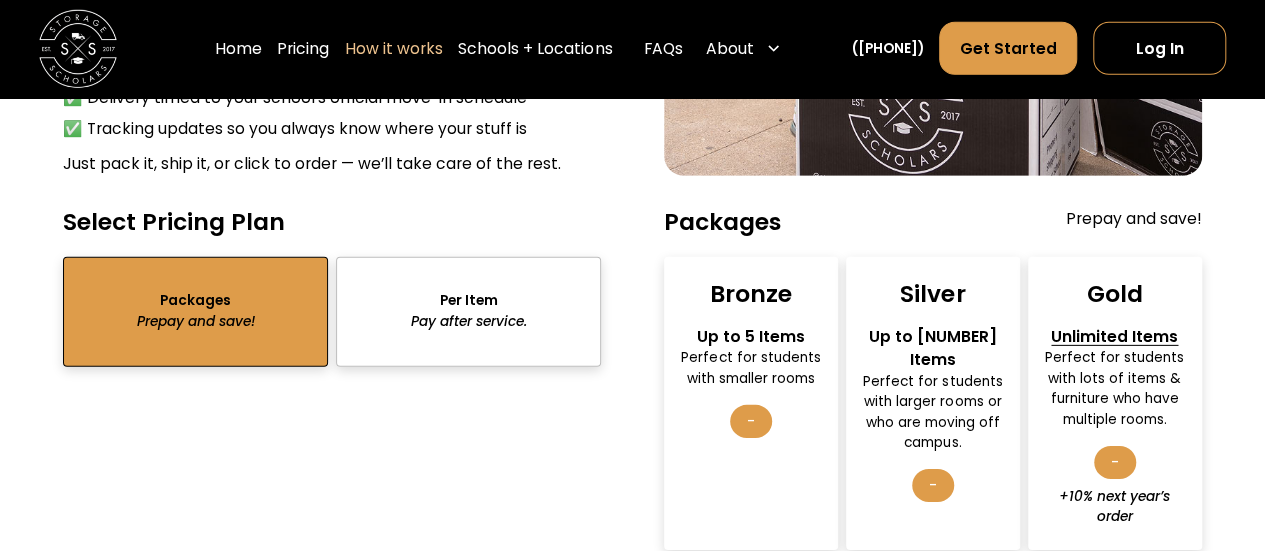 scroll, scrollTop: 2908, scrollLeft: 0, axis: vertical 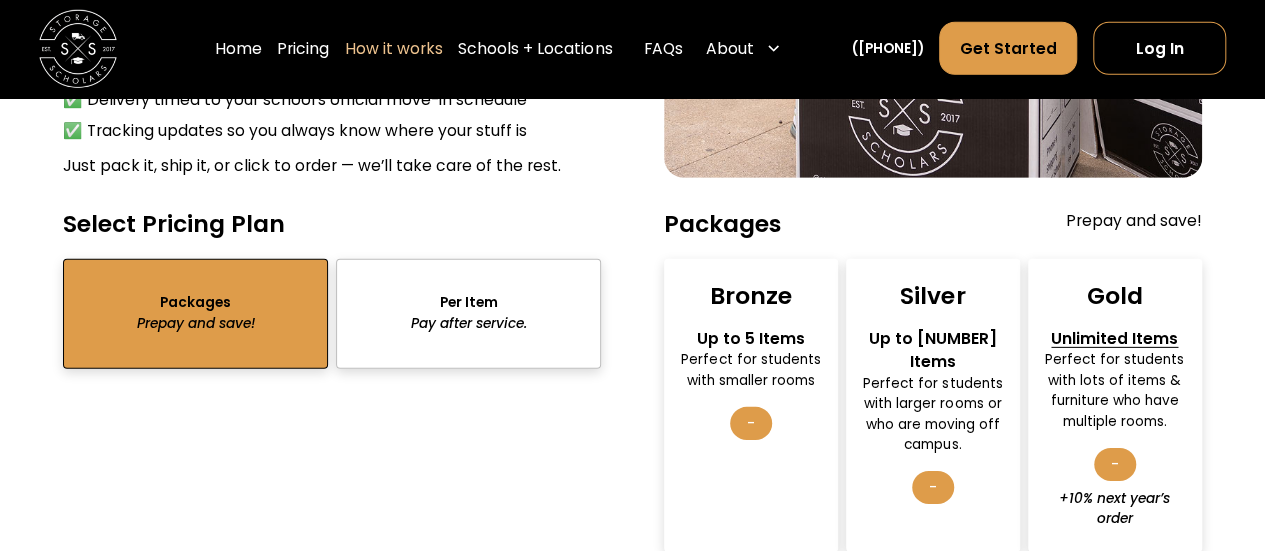 click on "Silver Up to 10 Items Perfect for students with larger rooms or who are moving off campus. -" at bounding box center (933, 405) 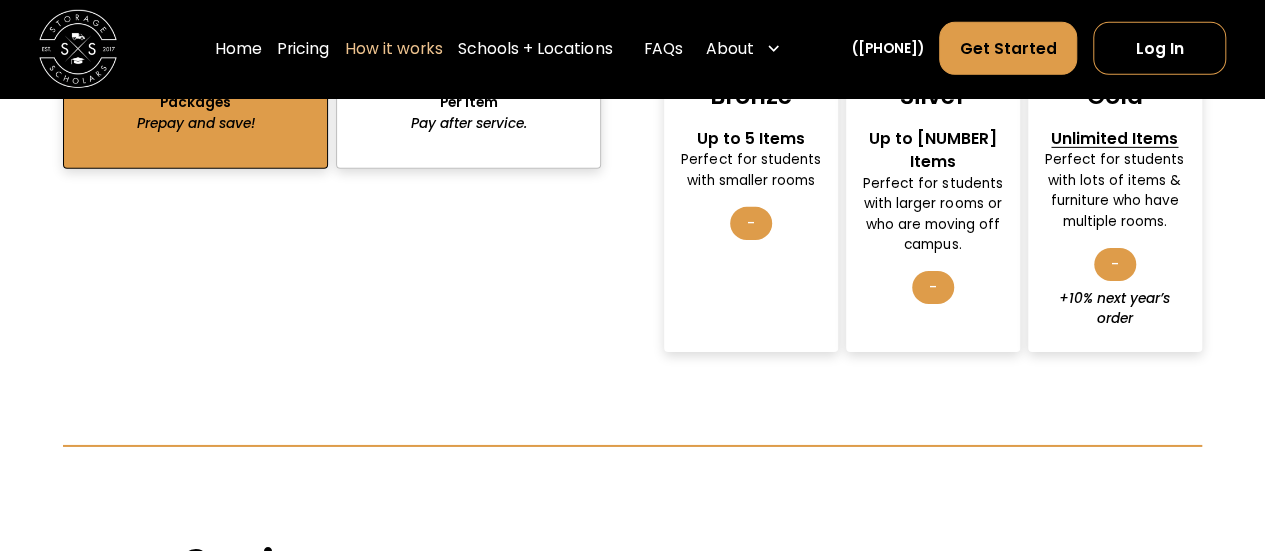 scroll, scrollTop: 3008, scrollLeft: 0, axis: vertical 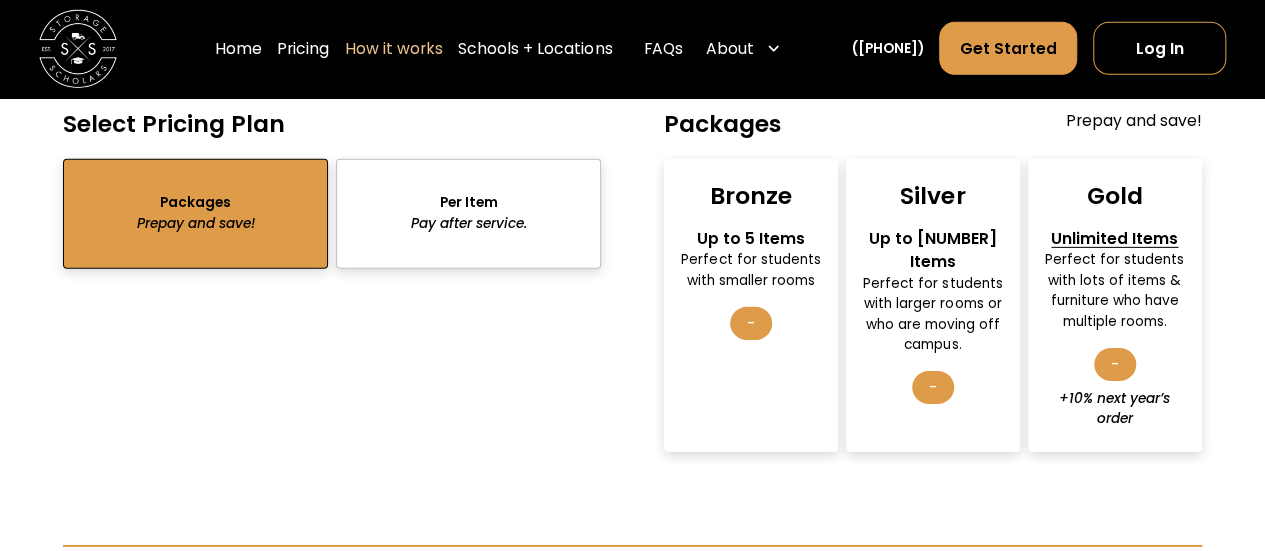 click on "Up to 10 Items" at bounding box center [933, 250] 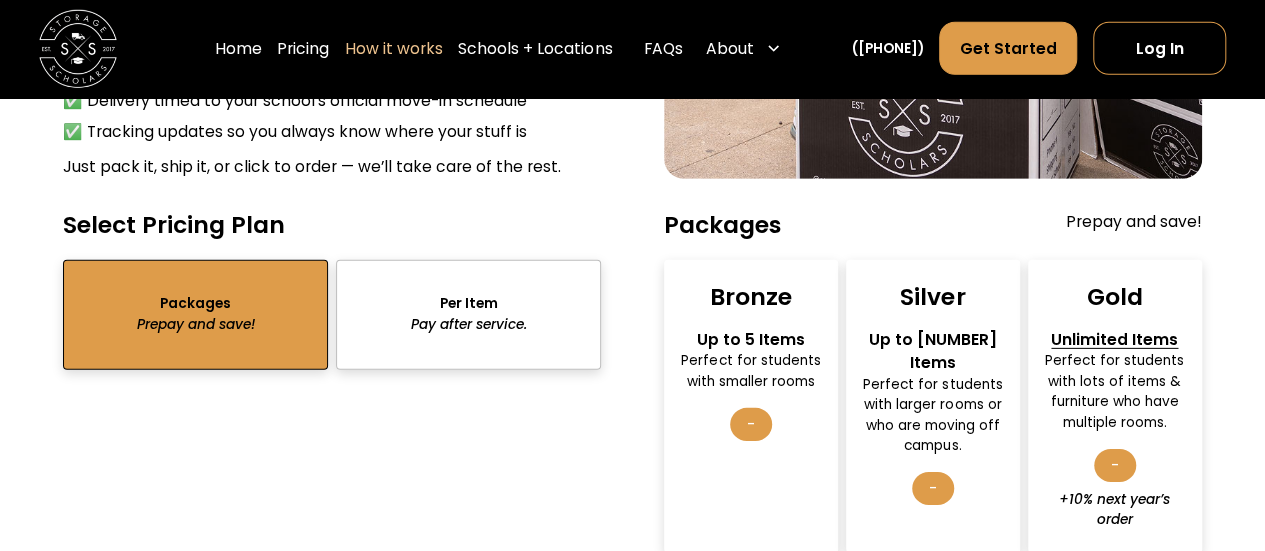 scroll, scrollTop: 2908, scrollLeft: 0, axis: vertical 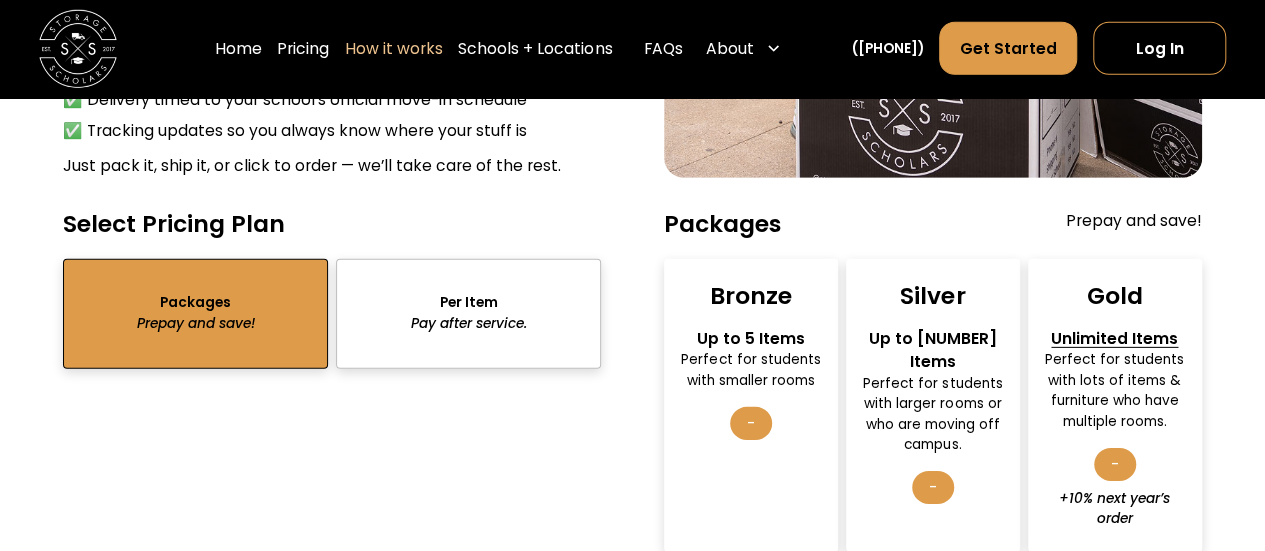 click on "-" at bounding box center [751, 423] 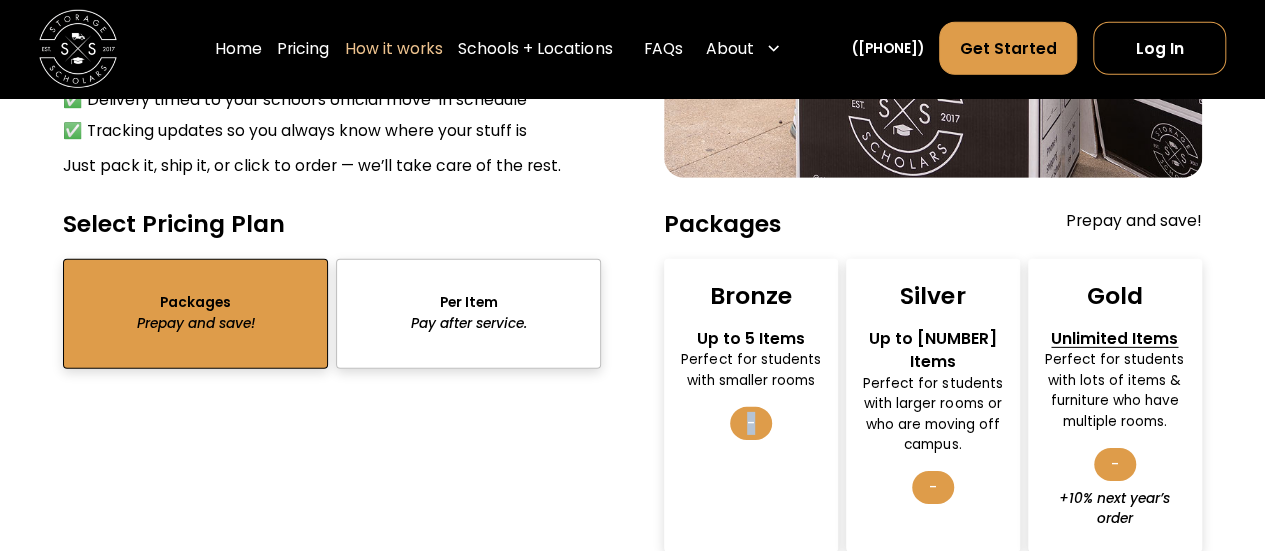 click on "-" at bounding box center [751, 423] 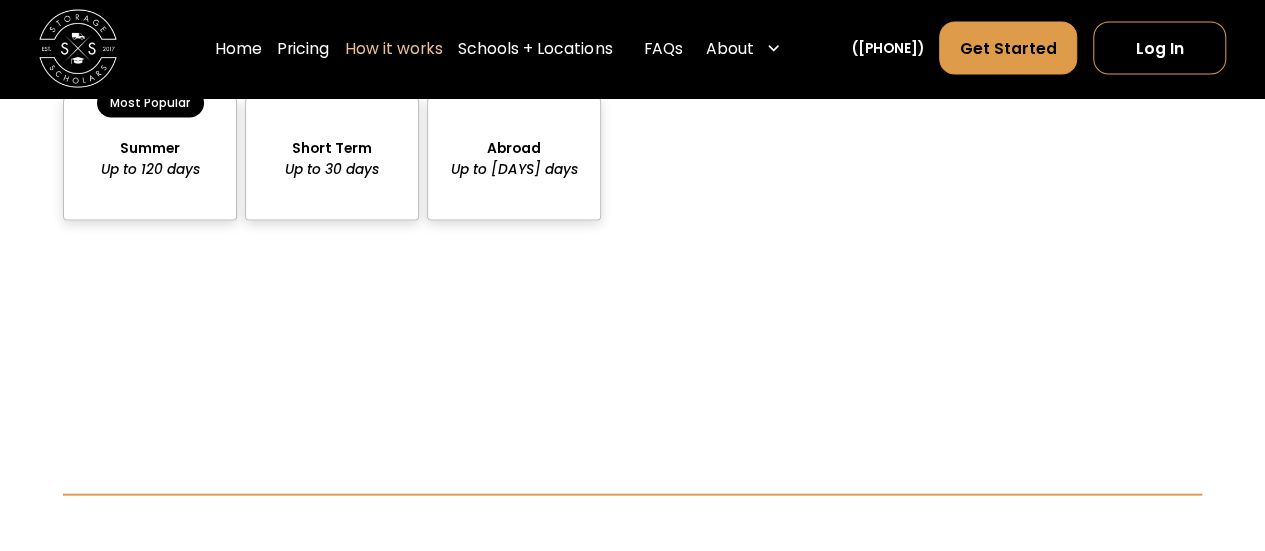 scroll, scrollTop: 1708, scrollLeft: 0, axis: vertical 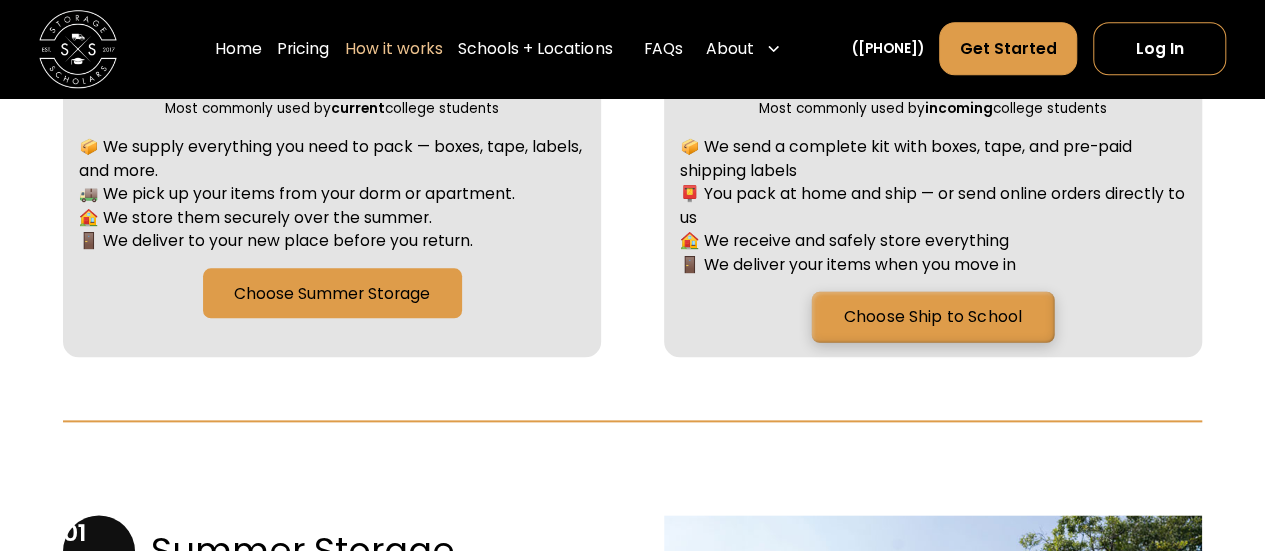 click on "Choose Ship to School" at bounding box center (933, 316) 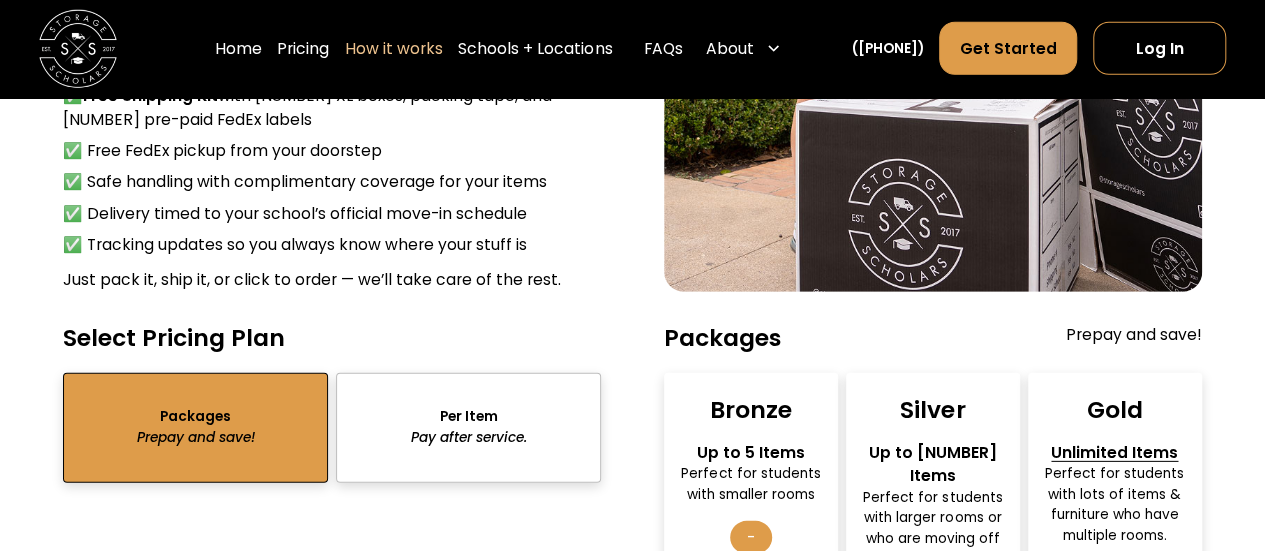scroll, scrollTop: 2808, scrollLeft: 0, axis: vertical 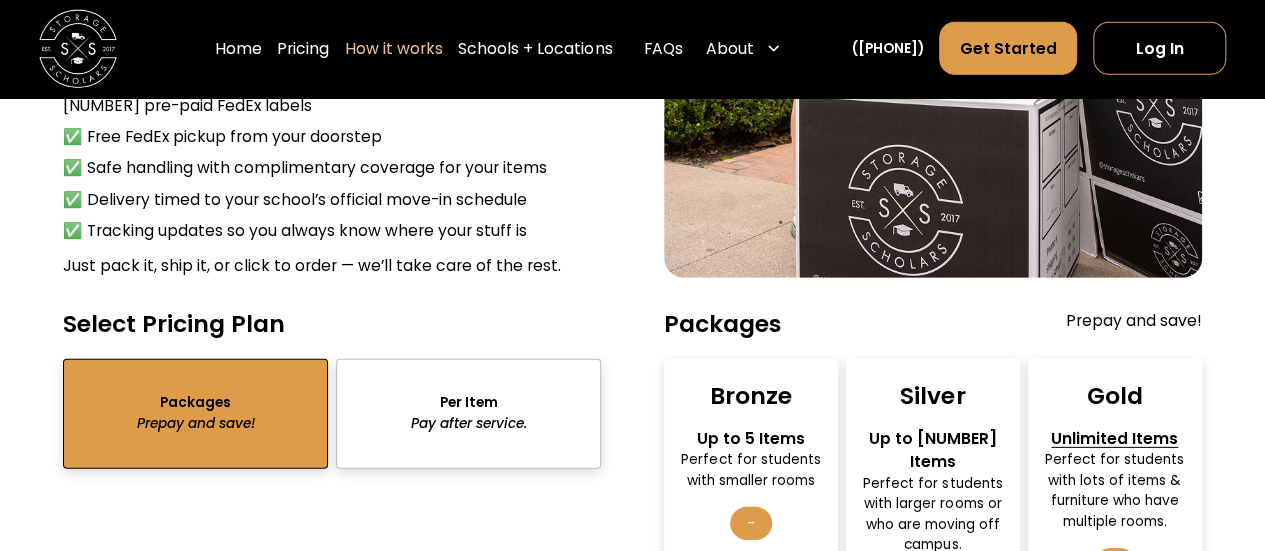 click at bounding box center (468, 414) 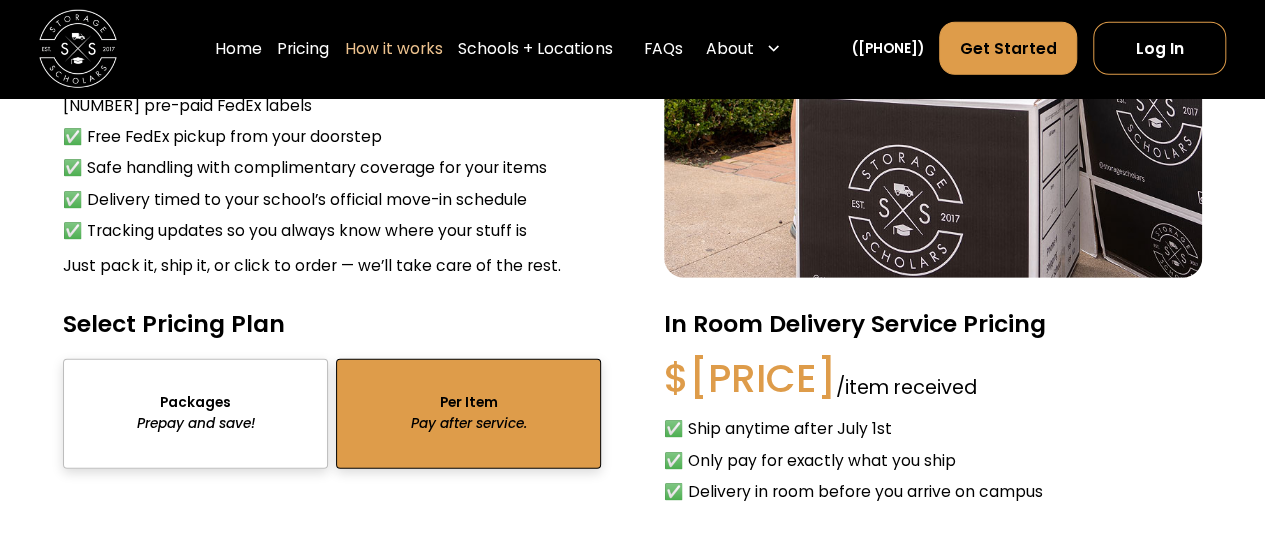 click at bounding box center [195, 414] 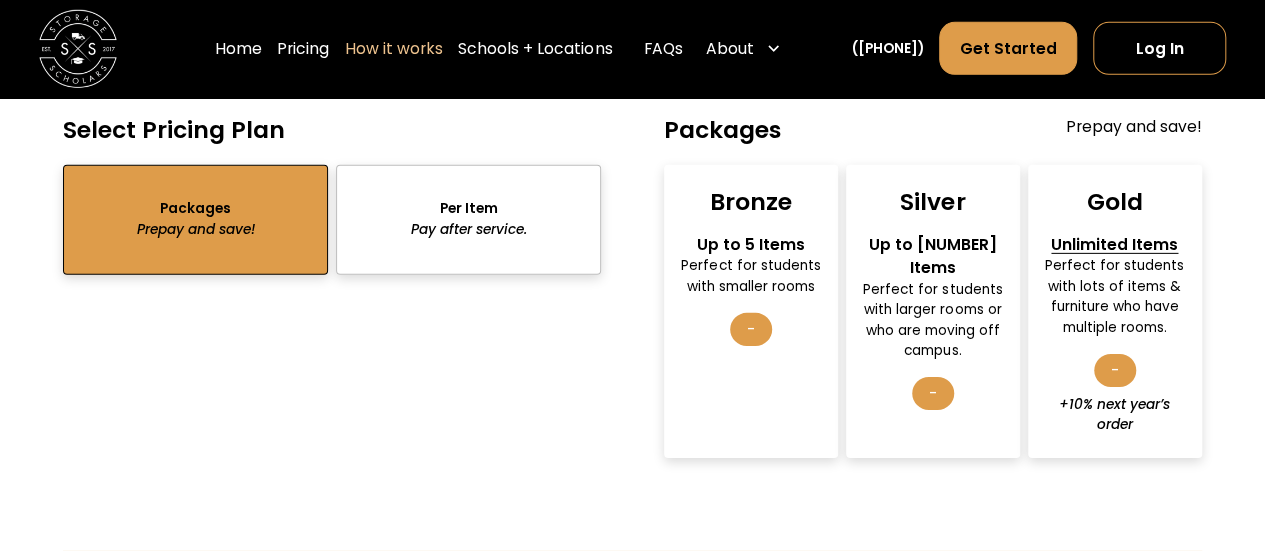 scroll, scrollTop: 3108, scrollLeft: 0, axis: vertical 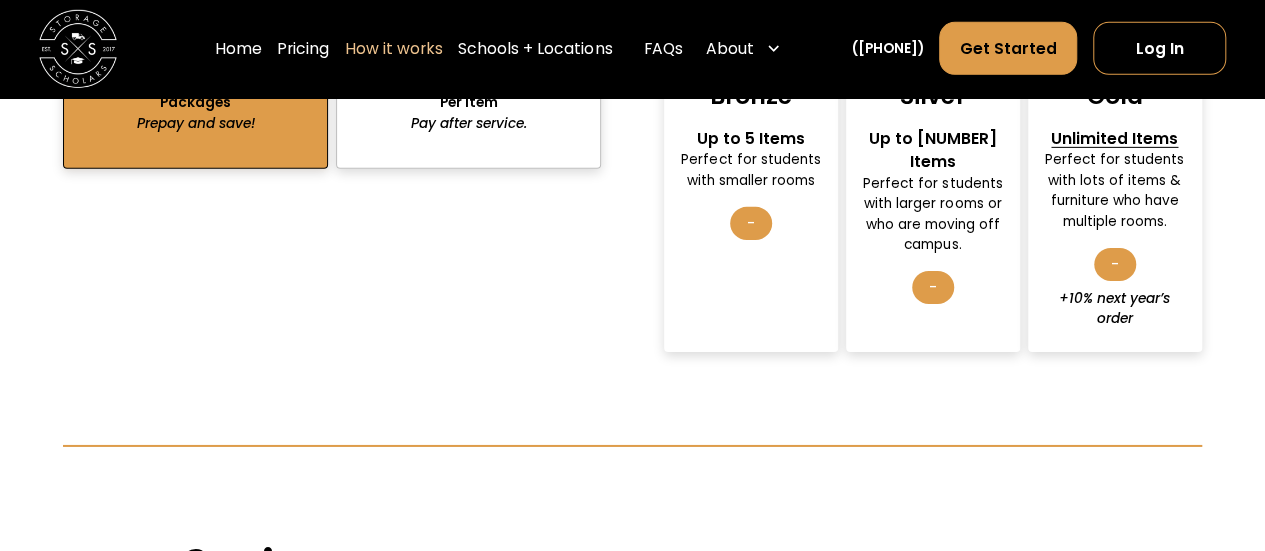 click on "Silver Up to 10 Items Perfect for students with larger rooms or who are moving off campus. -" at bounding box center [933, 205] 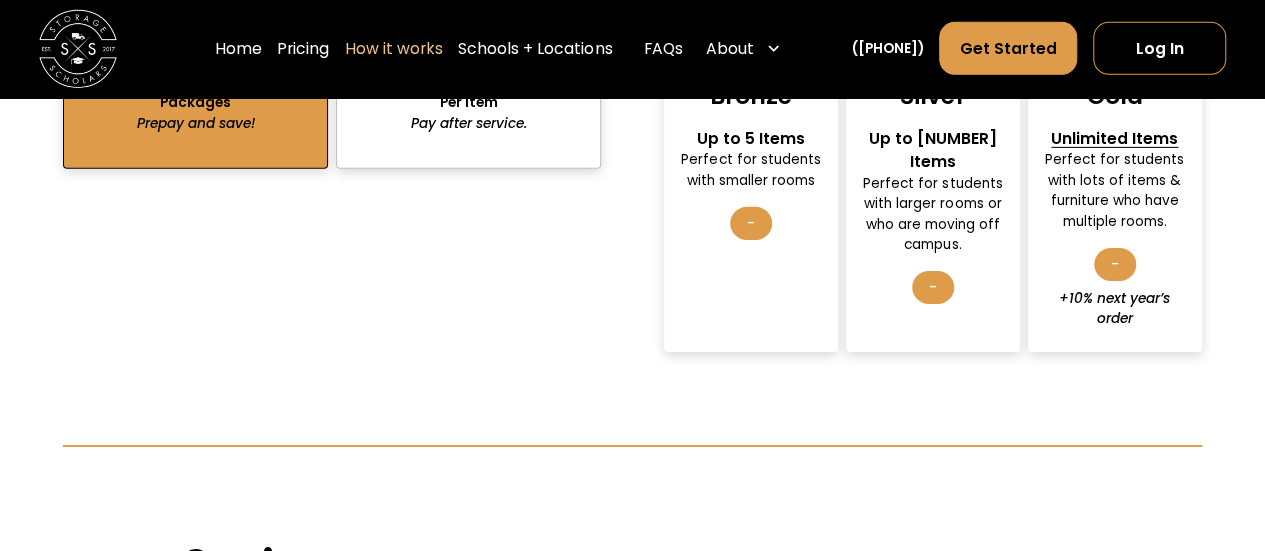 click on "Gold Unlimited Items Perfect for students with lots of items & furniture who have multiple rooms. - +10% next year’s order" at bounding box center (1115, 205) 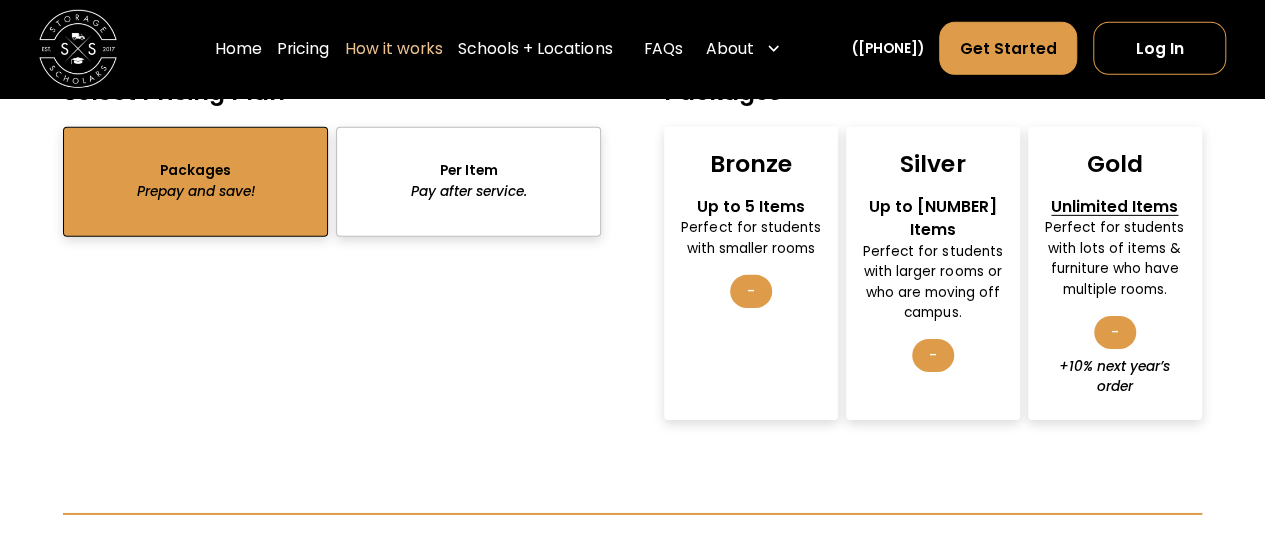 scroll, scrollTop: 3008, scrollLeft: 0, axis: vertical 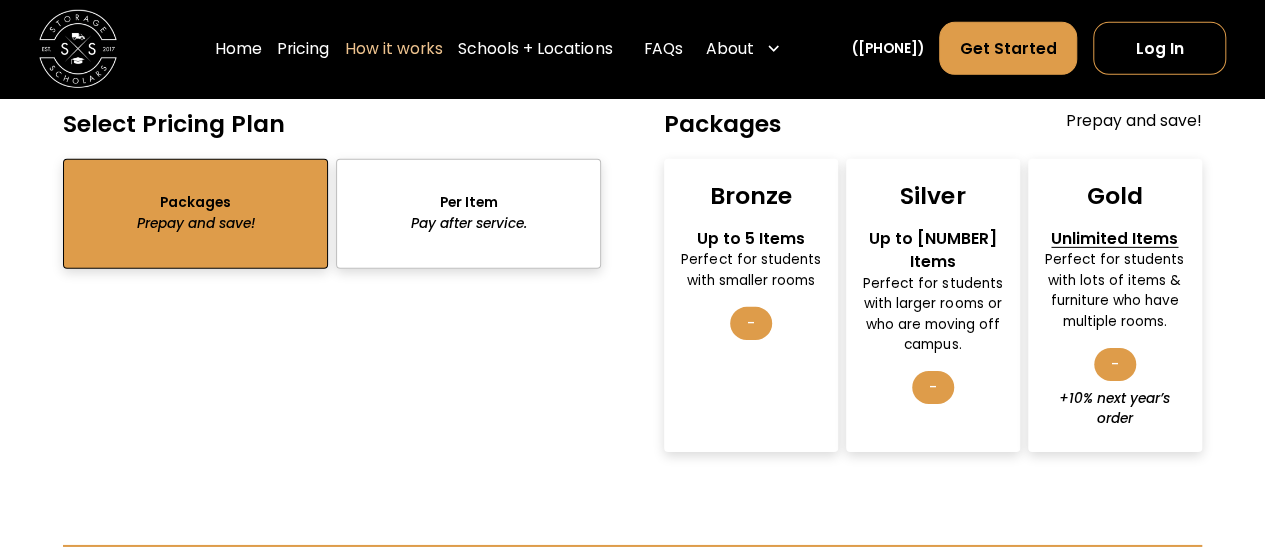 click on "Gold" at bounding box center [1115, 196] 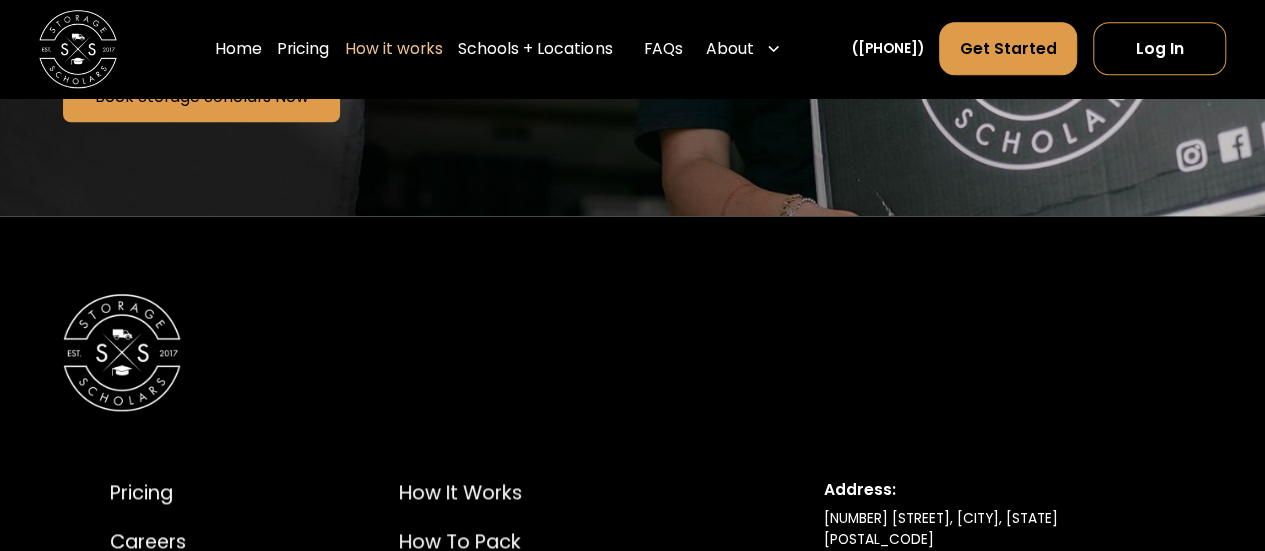 scroll, scrollTop: 4350, scrollLeft: 0, axis: vertical 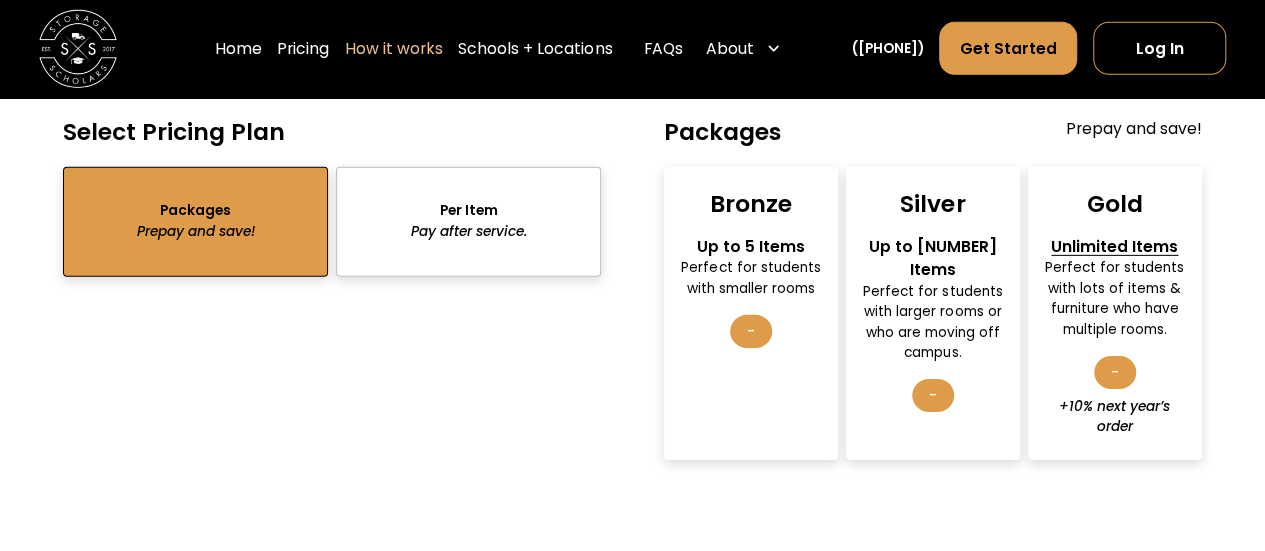 click at bounding box center [468, 222] 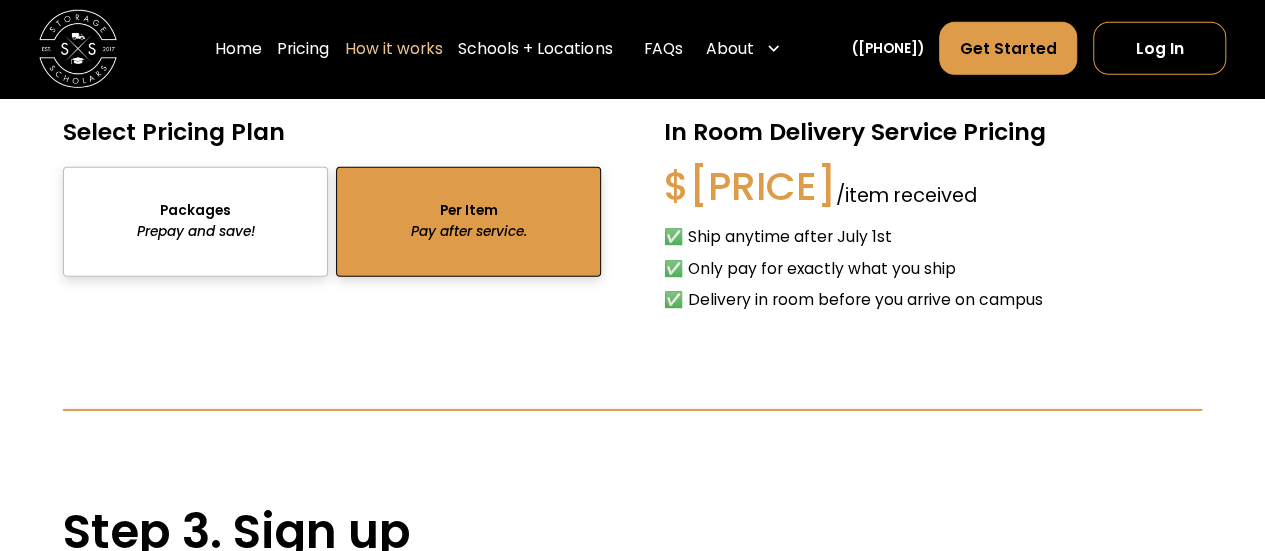 click at bounding box center (195, 222) 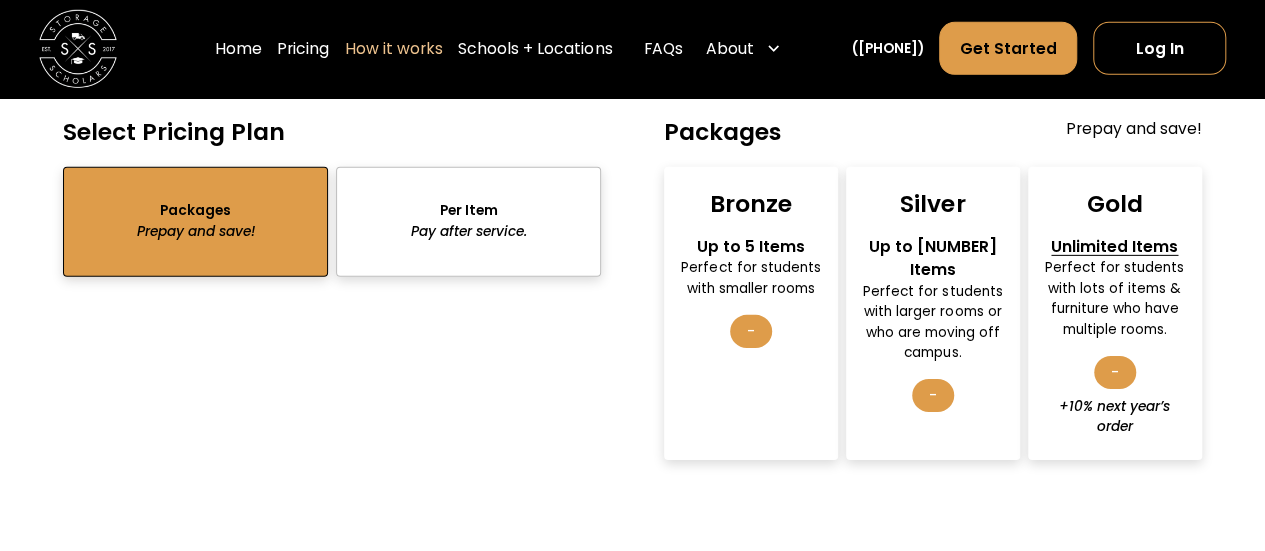click on "Perfect for students with larger rooms or who are moving off campus." at bounding box center [933, 323] 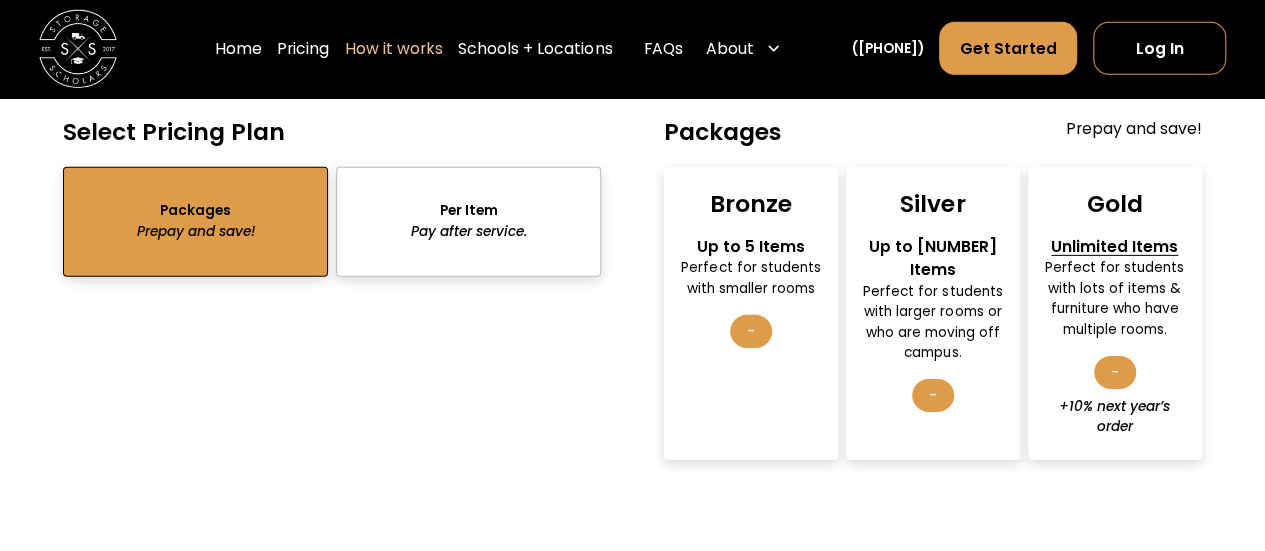 click on "Perfect for students with larger rooms or who are moving off campus." at bounding box center [933, 323] 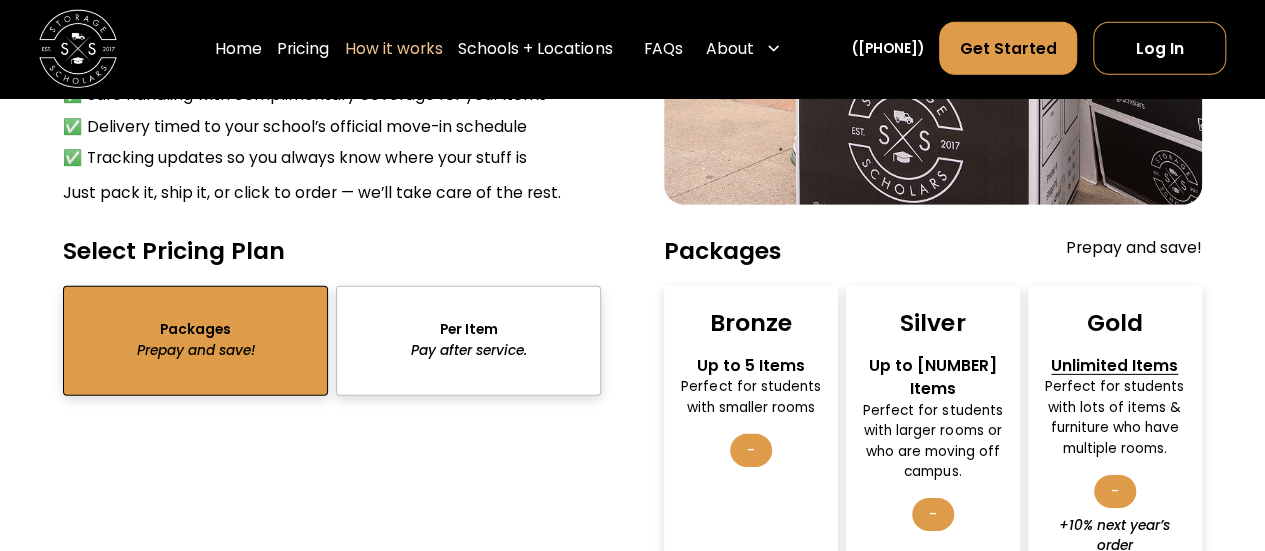 scroll, scrollTop: 2900, scrollLeft: 0, axis: vertical 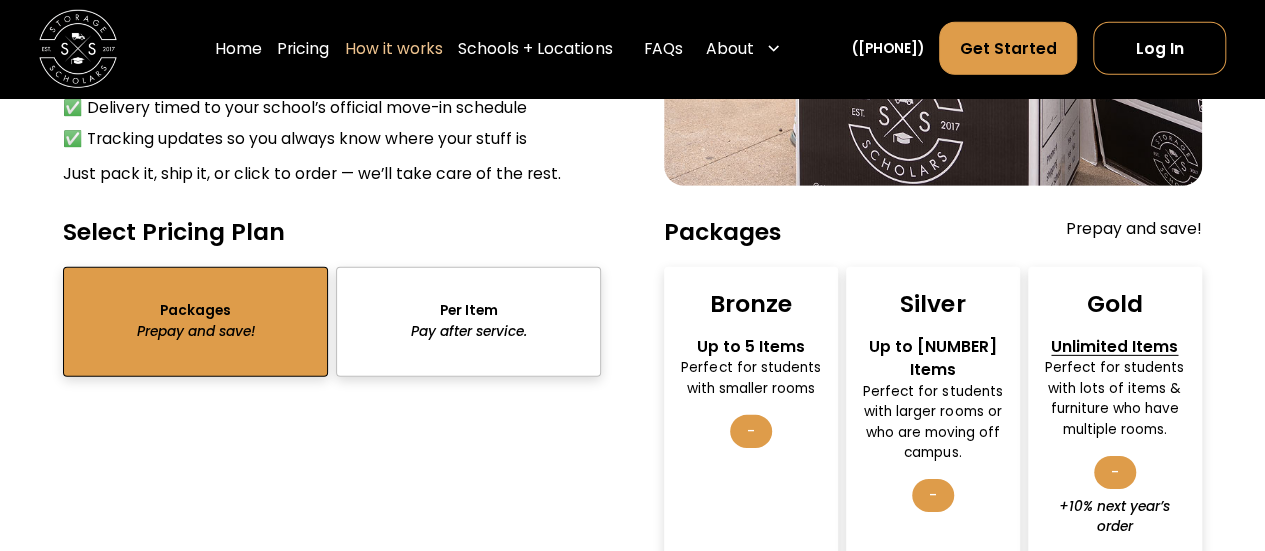 click on "Up to 10 Items" at bounding box center [933, 358] 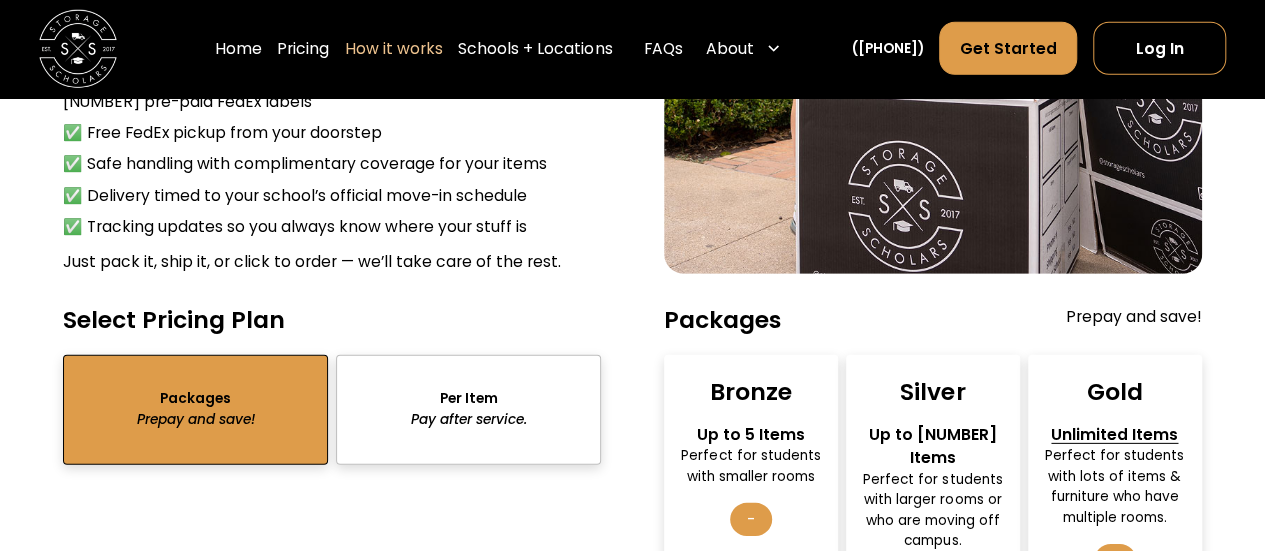 scroll, scrollTop: 2900, scrollLeft: 0, axis: vertical 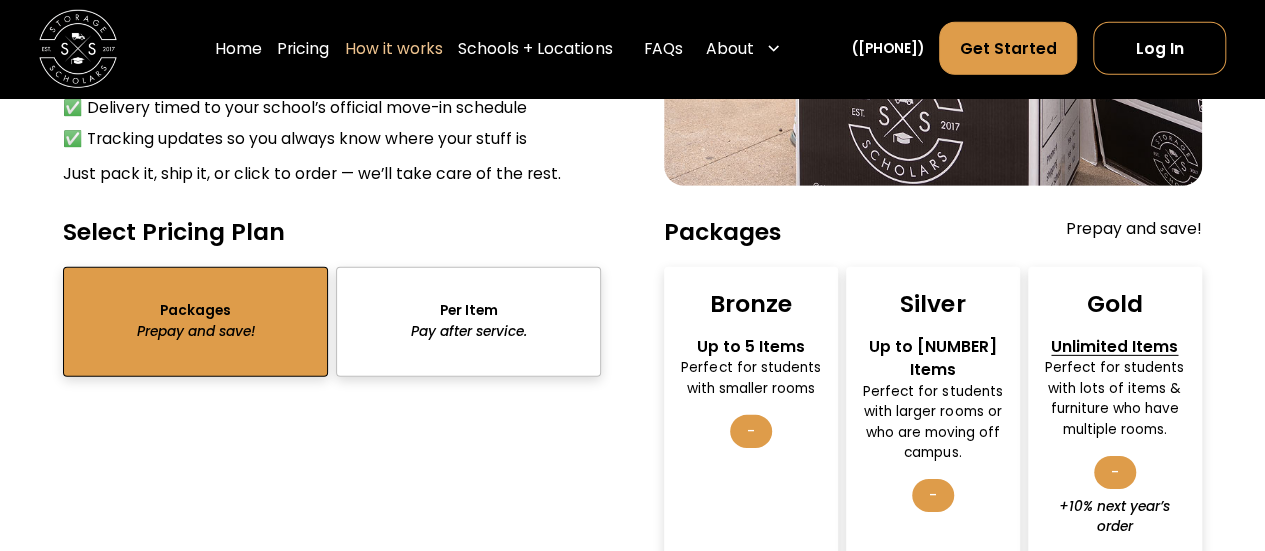 click on "Bronze Up to 5 Items Perfect for students with smaller rooms -" at bounding box center [751, 413] 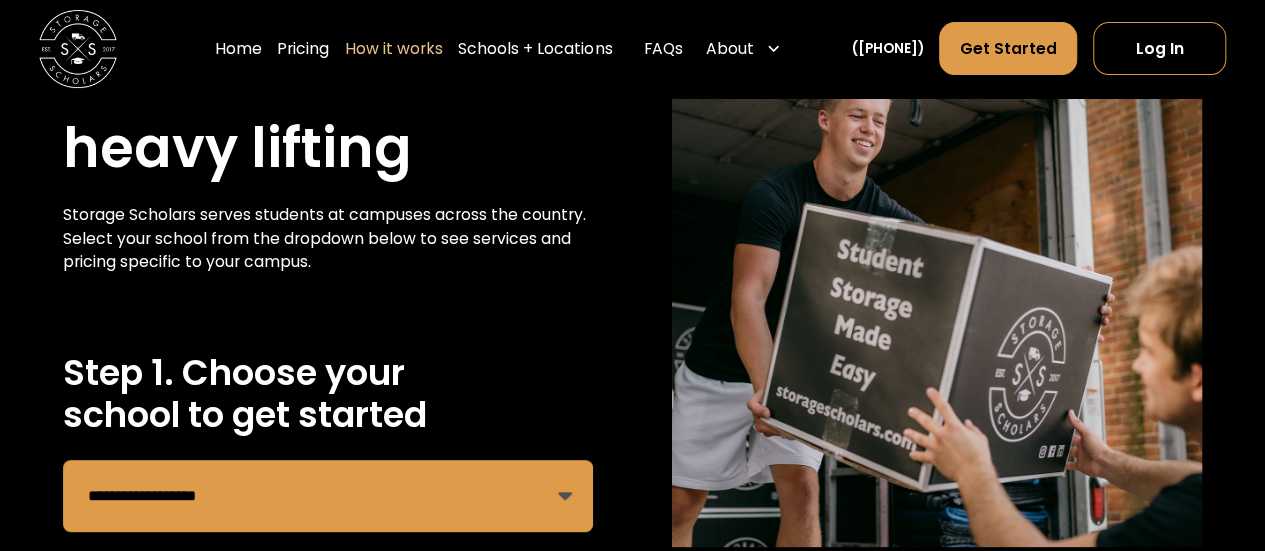 scroll, scrollTop: 0, scrollLeft: 0, axis: both 